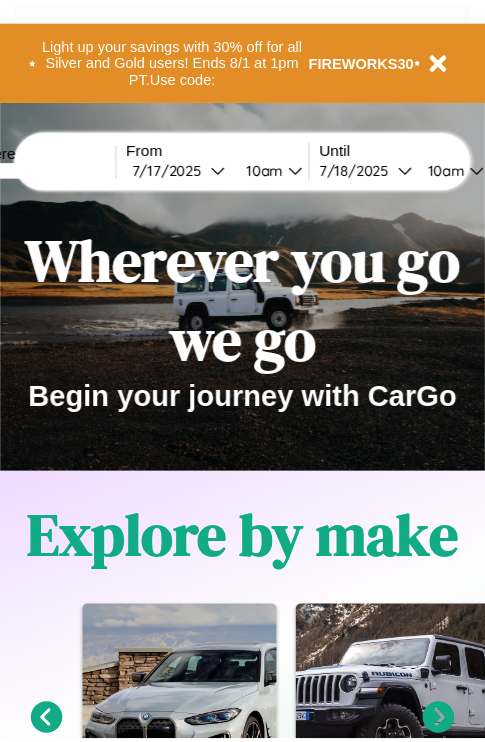 scroll, scrollTop: 0, scrollLeft: 0, axis: both 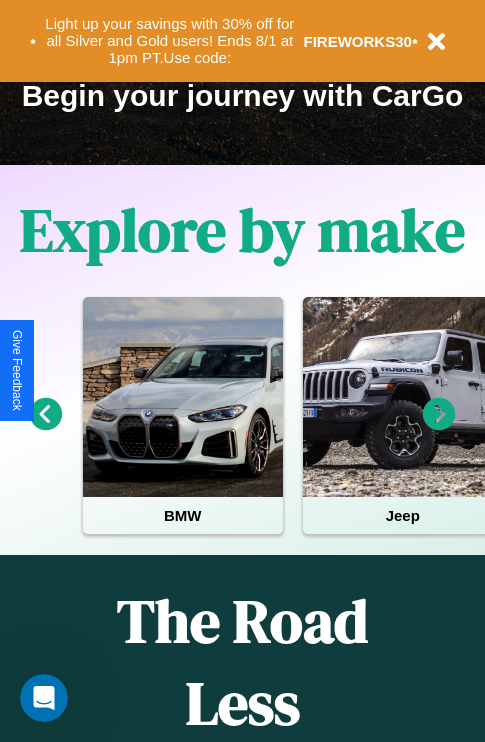 click 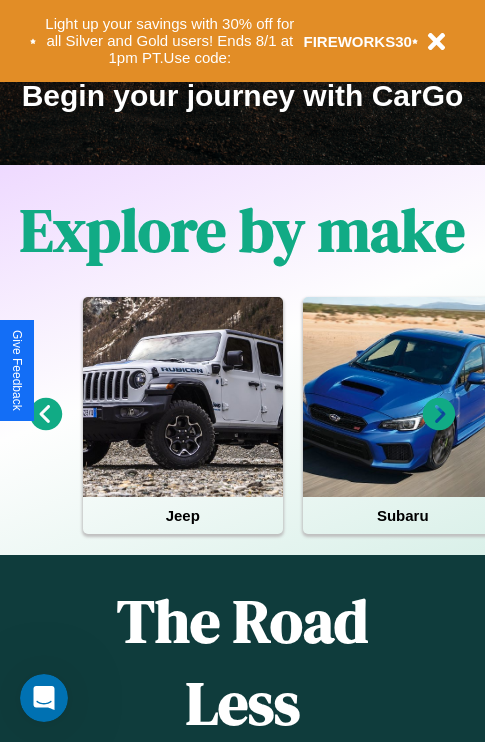click 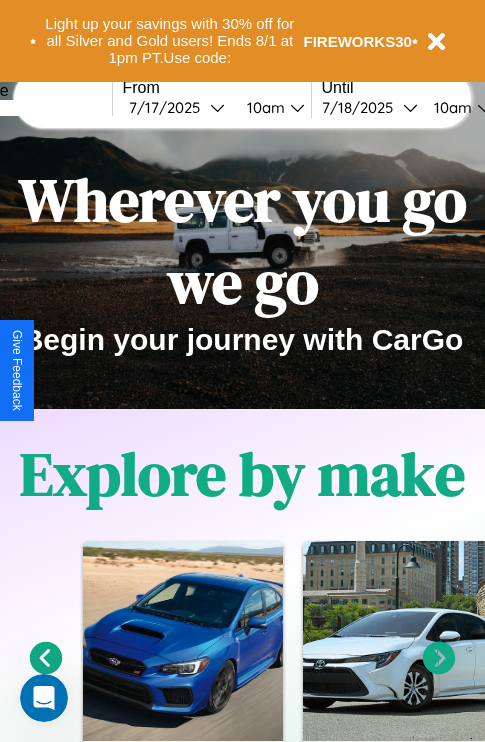 scroll, scrollTop: 0, scrollLeft: 0, axis: both 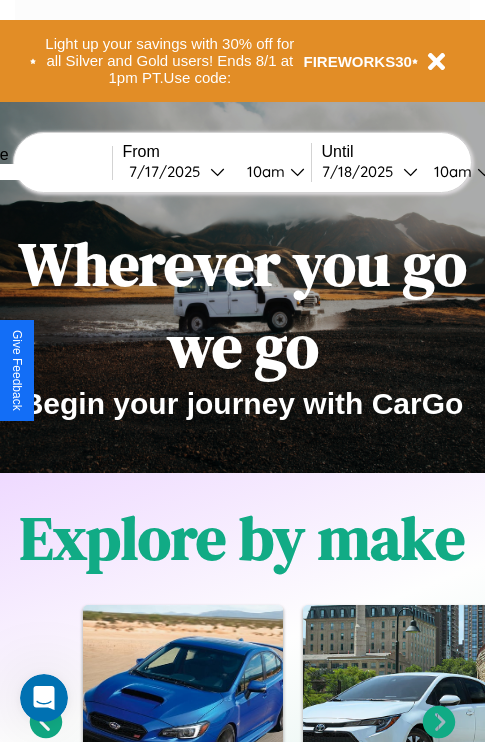 click at bounding box center (37, 172) 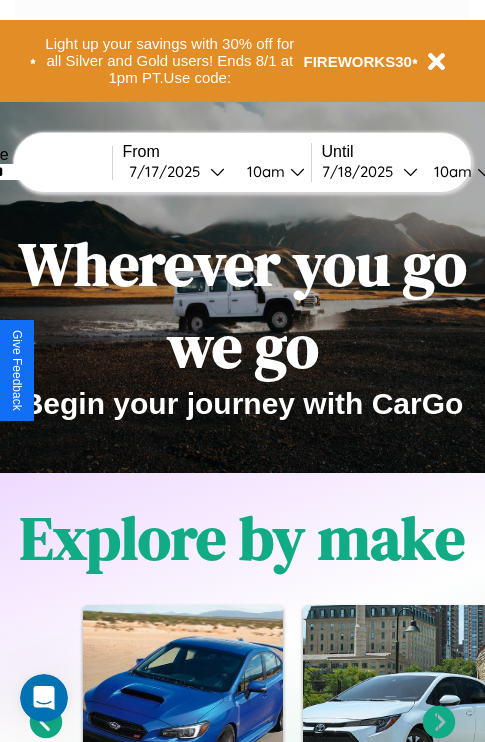 type on "*******" 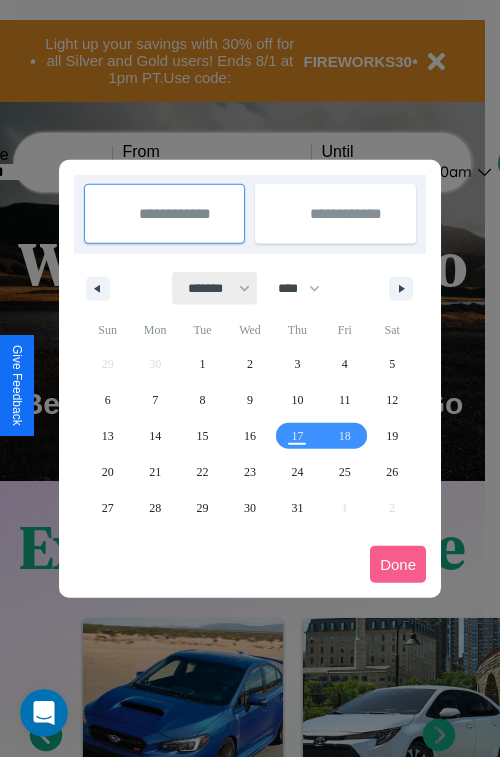 click on "******* ******** ***** ***** *** **** **** ****** ********* ******* ******** ********" at bounding box center [215, 288] 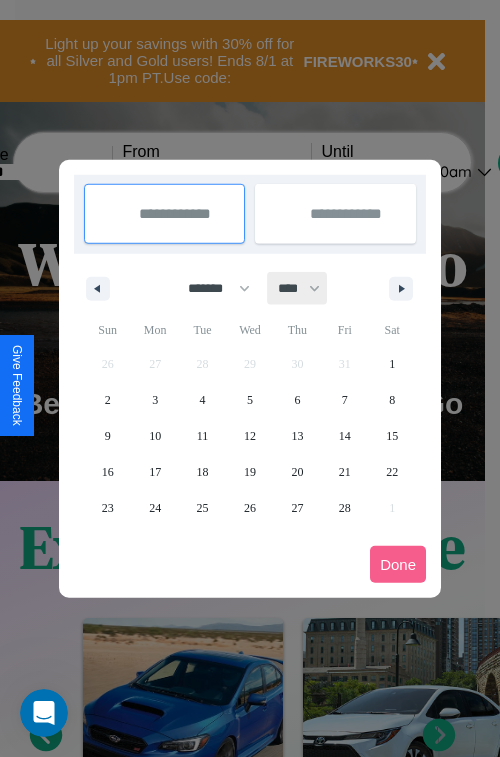 click on "**** **** **** **** **** **** **** **** **** **** **** **** **** **** **** **** **** **** **** **** **** **** **** **** **** **** **** **** **** **** **** **** **** **** **** **** **** **** **** **** **** **** **** **** **** **** **** **** **** **** **** **** **** **** **** **** **** **** **** **** **** **** **** **** **** **** **** **** **** **** **** **** **** **** **** **** **** **** **** **** **** **** **** **** **** **** **** **** **** **** **** **** **** **** **** **** **** **** **** **** **** **** **** **** **** **** **** **** **** **** **** **** **** **** **** **** **** **** **** **** ****" at bounding box center (298, 288) 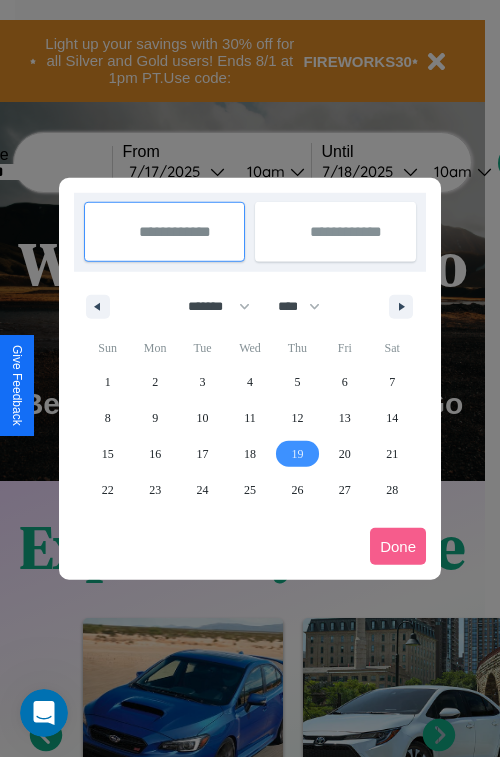 click on "19" at bounding box center (297, 454) 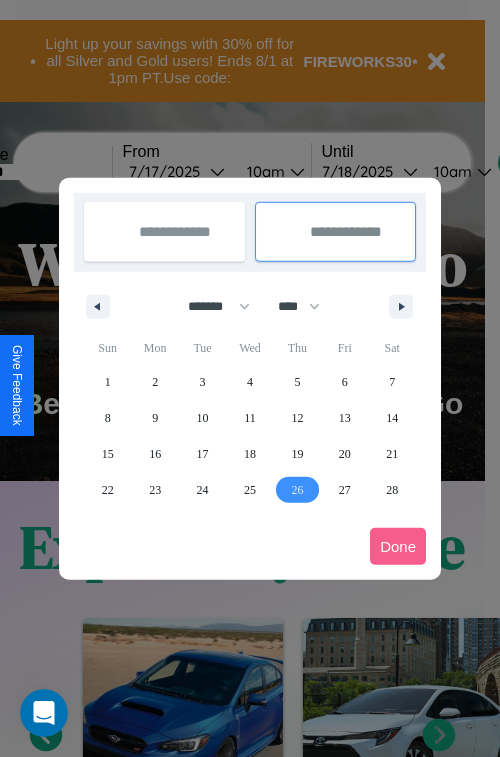 click on "26" at bounding box center [297, 490] 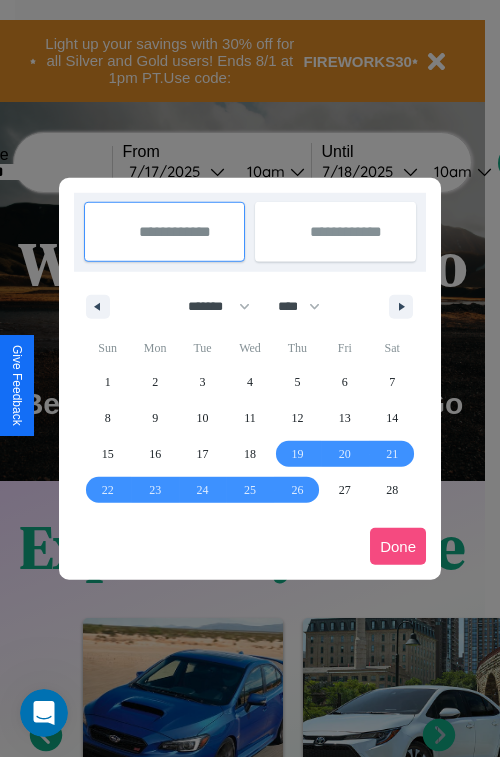 click on "Done" at bounding box center [398, 546] 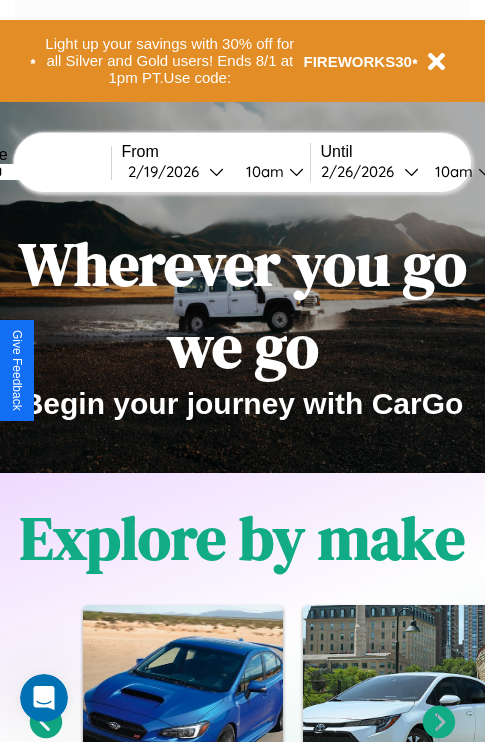click on "10am" at bounding box center [262, 171] 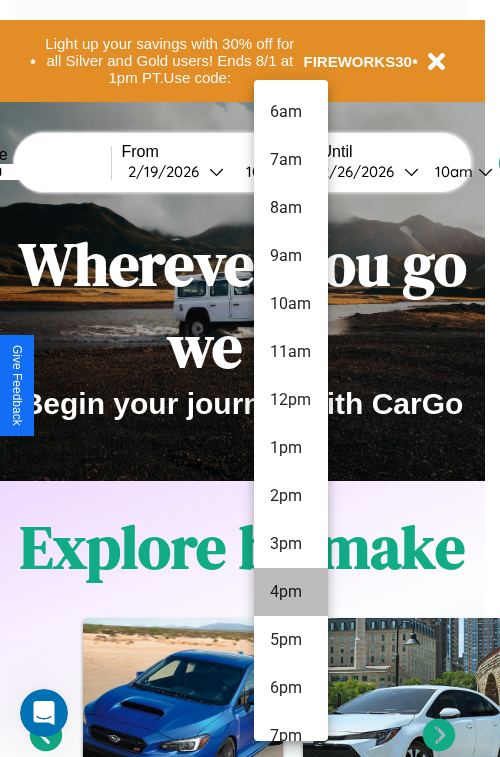click on "4pm" at bounding box center (291, 592) 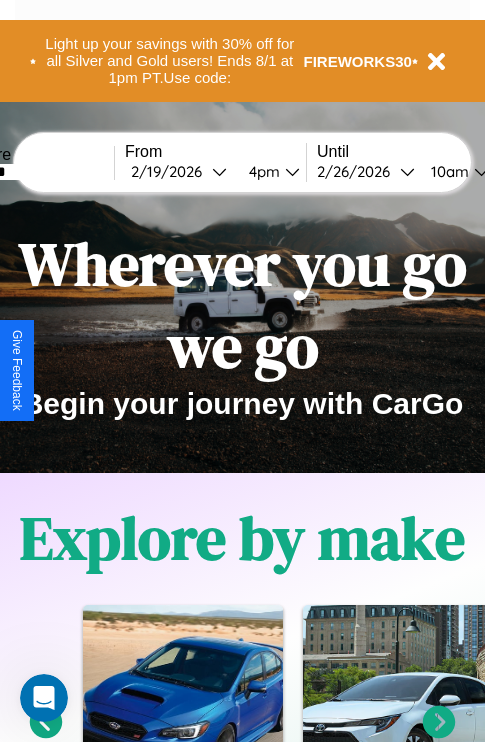 click on "10am" at bounding box center (447, 171) 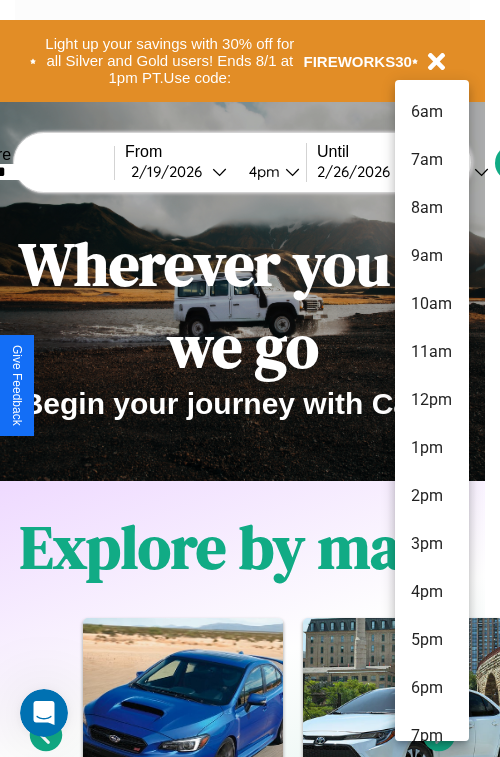 click on "10am" at bounding box center (432, 304) 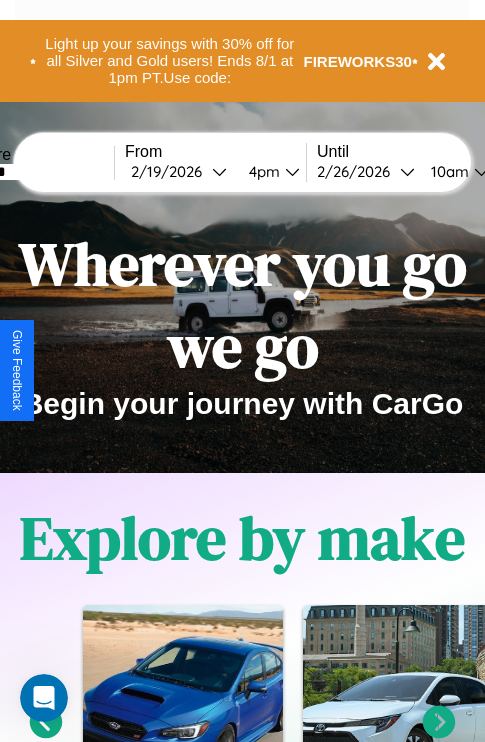 scroll, scrollTop: 0, scrollLeft: 72, axis: horizontal 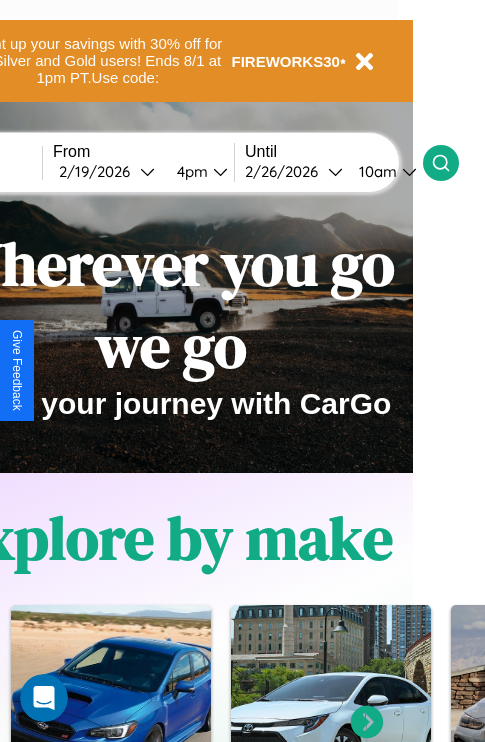 click 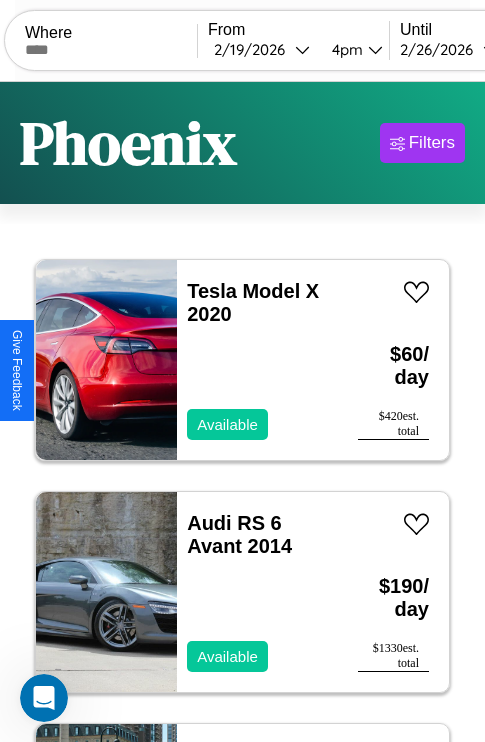 scroll, scrollTop: 66, scrollLeft: 0, axis: vertical 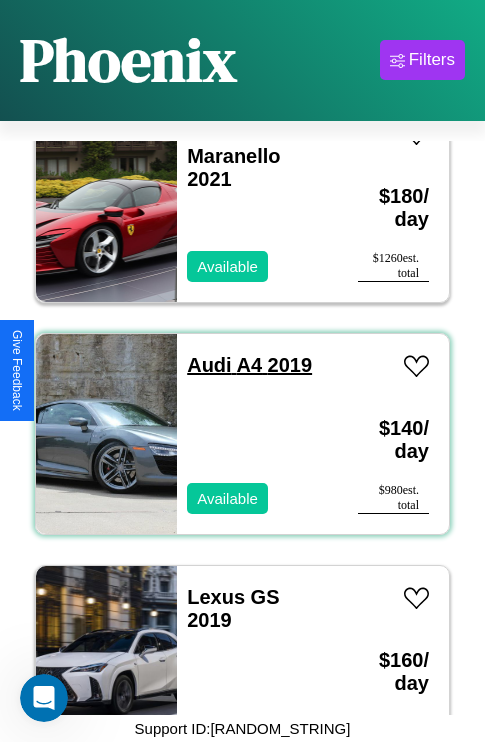 click on "Audi   A4   2019" at bounding box center (249, 365) 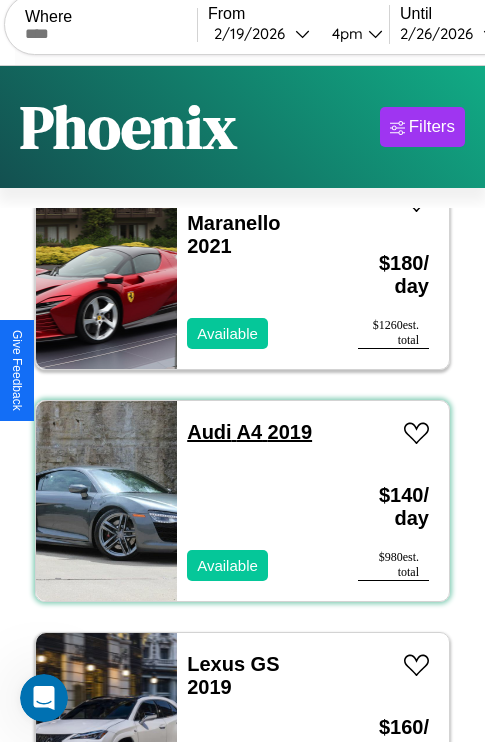 scroll, scrollTop: 0, scrollLeft: 0, axis: both 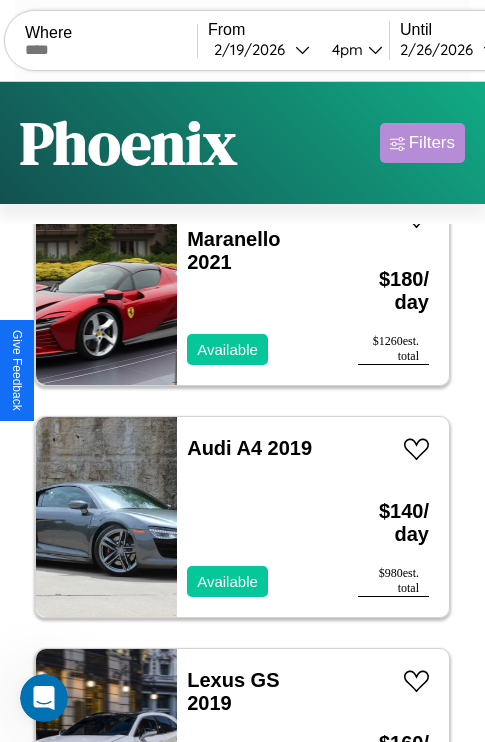 click on "Filters" at bounding box center (432, 143) 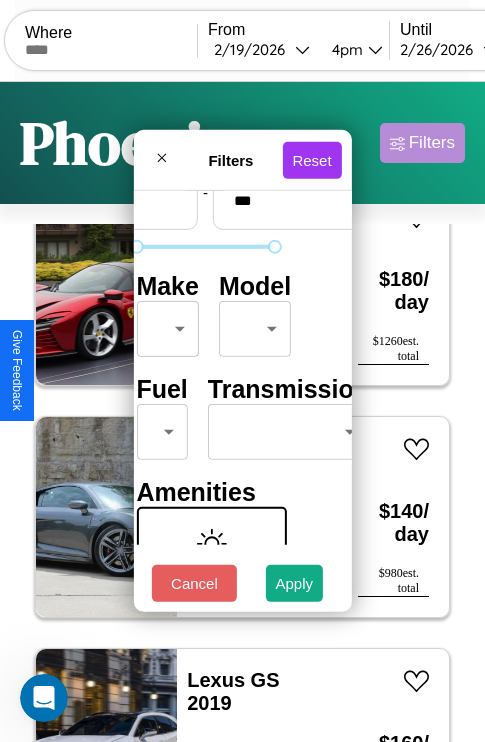 scroll, scrollTop: 162, scrollLeft: 63, axis: both 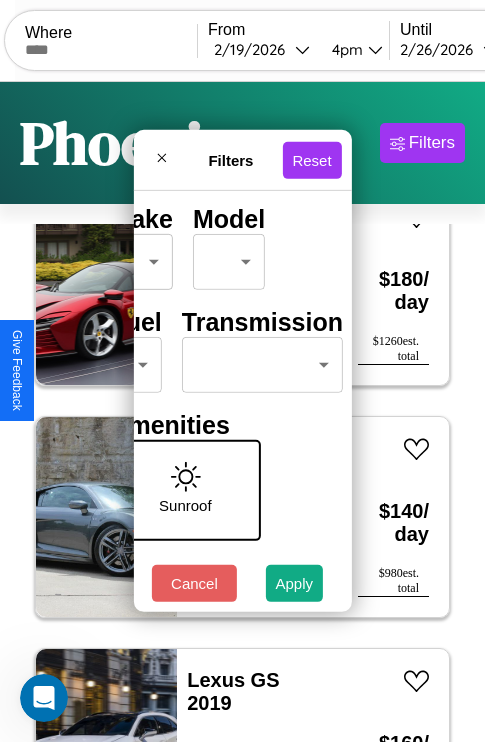 click on "CarGo Where From [DATE] [TIME] Until [DATE] [TIME] Become a Host Login Sign Up [CITY] Filters 141  cars in this area These cars can be picked up in this city. Tesla   Model X   2020 Available $ 60  / day $ 420  est. total Audi   RS 6 Avant   2014 Available $ 190  / day $ 1330  est. total Toyota   Scion iM   2014 Available $ 80  / day $ 560  est. total Land Rover   Discovery Sport   2021 Available $ 60  / day $ 420  est. total Toyota   Celica   2018 Unavailable $ 100  / day $ 700  est. total Fiat   500e   2022 Available $ 170  / day $ 1190  est. total Kia   Sportage   2020 Unavailable $ 50  / day $ 350  est. total Acura   ADX   2019 Available $ 40  / day $ 280  est. total Maserati   228   2019 Available $ 190  / day $ 1330  est. total Aston Martin   Vanquish Zagato   2016 Available $ 160  / day $ 1120  est. total Toyota   C-HR   2018 Available $ 160  / day $ 1120  est. total Jeep   Cherokee   2018 Available $ 150  / day $ 1050  est. total BMW   F 650 S   2014 Available $ 120  / day $ 840  est. total" at bounding box center (242, 412) 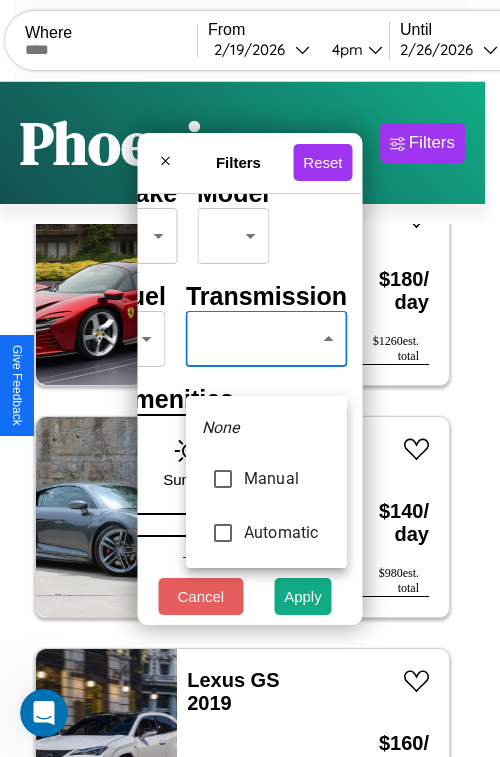 type on "*********" 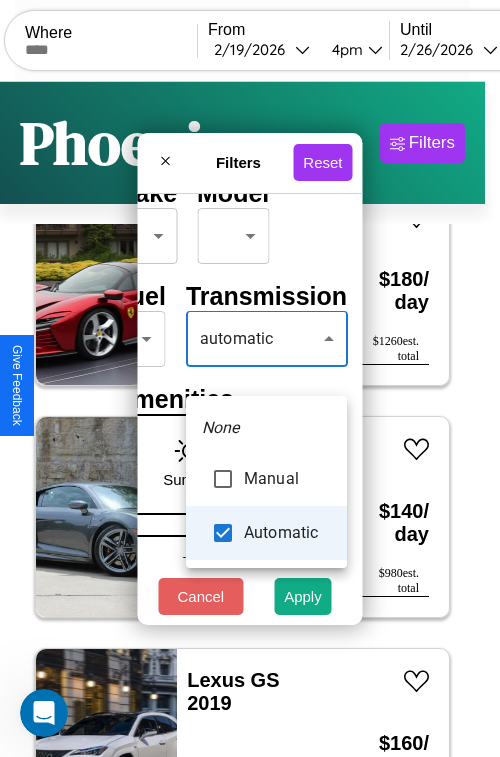 click at bounding box center [250, 378] 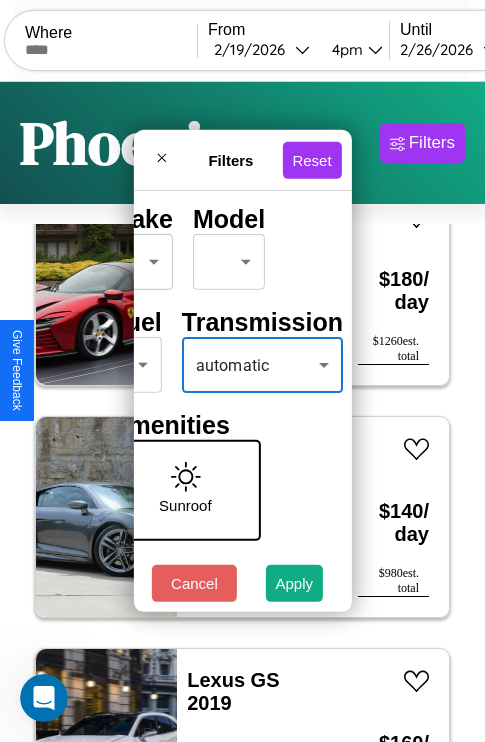 scroll, scrollTop: 162, scrollLeft: 40, axis: both 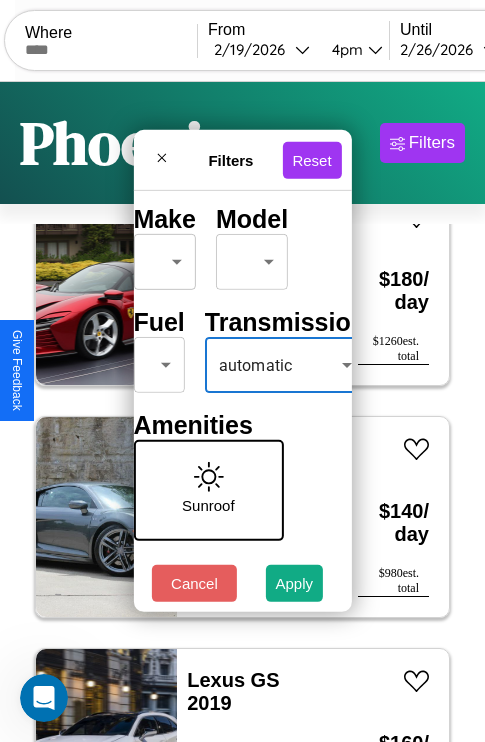 click on "CarGo Where From [DATE] [TIME] Until [DATE] [TIME] Become a Host Login Sign Up [CITY] Filters 141  cars in this area These cars can be picked up in this city. Tesla   Model X   2020 Available $ 60  / day $ 420  est. total Audi   RS 6 Avant   2014 Available $ 190  / day $ 1330  est. total Toyota   Scion iM   2014 Available $ 80  / day $ 560  est. total Land Rover   Discovery Sport   2021 Available $ 60  / day $ 420  est. total Toyota   Celica   2018 Unavailable $ 100  / day $ 700  est. total Fiat   500e   2022 Available $ 170  / day $ 1190  est. total Kia   Sportage   2020 Unavailable $ 50  / day $ 350  est. total Acura   ADX   2019 Available $ 40  / day $ 280  est. total Maserati   228   2019 Available $ 190  / day $ 1330  est. total Aston Martin   Vanquish Zagato   2016 Available $ 160  / day $ 1120  est. total Toyota   C-HR   2018 Available $ 160  / day $ 1120  est. total Jeep   Cherokee   2018 Available $ 150  / day $ 1050  est. total BMW   F 650 S   2014 Available $ 120  / day $ 840  est. total" at bounding box center [242, 412] 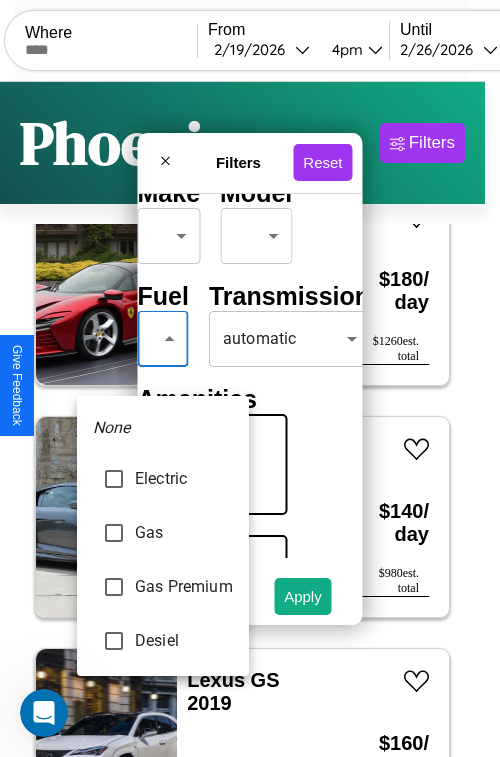 type on "***" 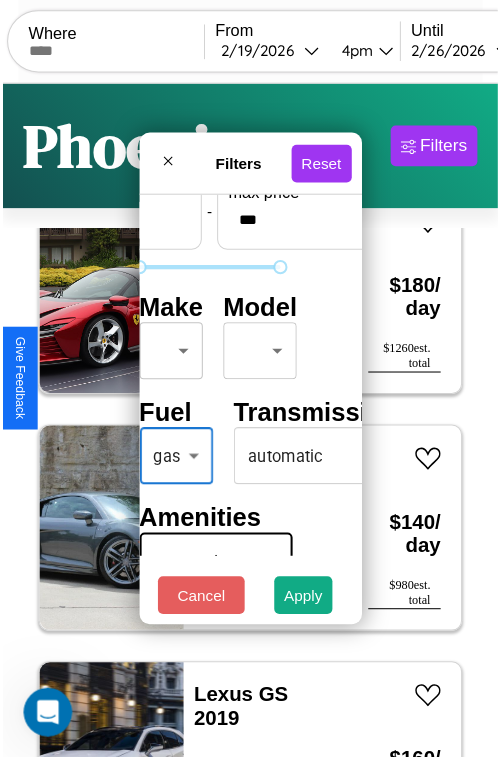 scroll, scrollTop: 59, scrollLeft: 40, axis: both 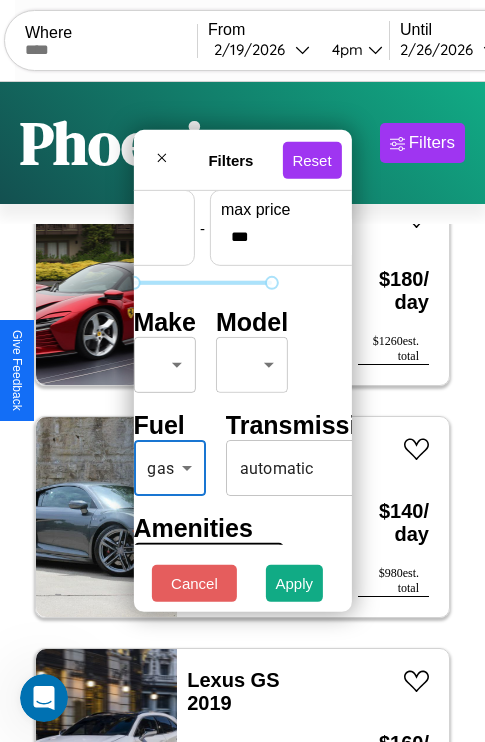 click on "CarGo Where From [DATE] [TIME] Until [DATE] [TIME] Become a Host Login Sign Up [CITY] Filters 141  cars in this area These cars can be picked up in this city. Tesla   Model X   2020 Available $ 60  / day $ 420  est. total Audi   RS 6 Avant   2014 Available $ 190  / day $ 1330  est. total Toyota   Scion iM   2014 Available $ 80  / day $ 560  est. total Land Rover   Discovery Sport   2021 Available $ 60  / day $ 420  est. total Toyota   Celica   2018 Unavailable $ 100  / day $ 700  est. total Fiat   500e   2022 Available $ 170  / day $ 1190  est. total Kia   Sportage   2020 Unavailable $ 50  / day $ 350  est. total Acura   ADX   2019 Available $ 40  / day $ 280  est. total Maserati   228   2019 Available $ 190  / day $ 1330  est. total Aston Martin   Vanquish Zagato   2016 Available $ 160  / day $ 1120  est. total Toyota   C-HR   2018 Available $ 160  / day $ 1120  est. total Jeep   Cherokee   2018 Available $ 150  / day $ 1050  est. total BMW   F 650 S   2014 Available $ 120  / day $ 840  est. total" at bounding box center (242, 412) 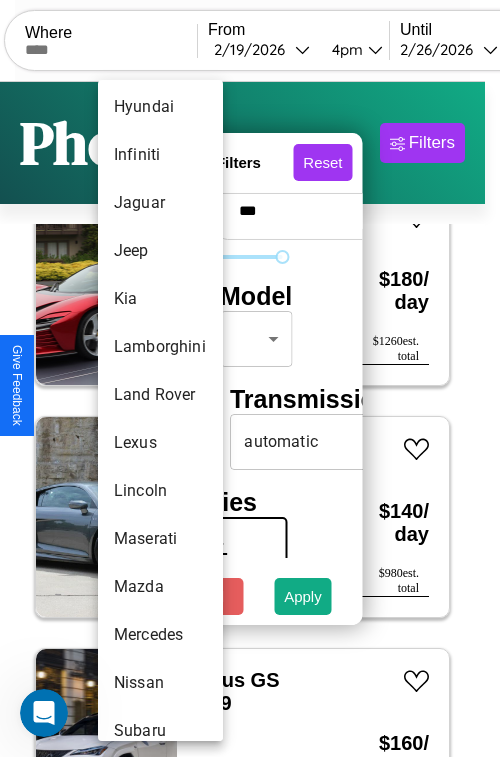scroll, scrollTop: 902, scrollLeft: 0, axis: vertical 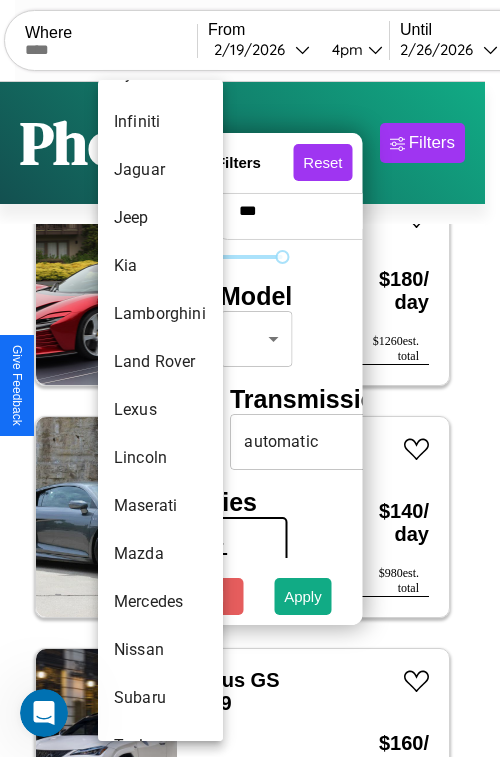 click on "Lexus" at bounding box center (160, 410) 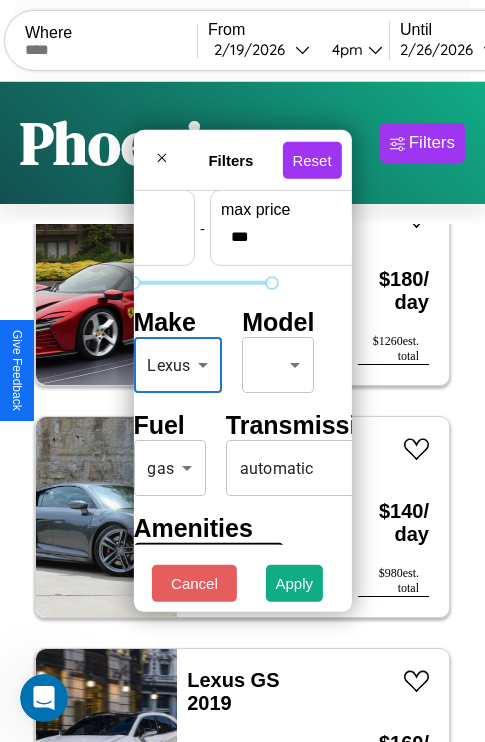 click on "CarGo Where From [DATE] [TIME] Until [DATE] [TIME] Become a Host Login Sign Up [CITY] Filters 141  cars in this area These cars can be picked up in this city. Tesla   Model X   2020 Available $ 60  / day $ 420  est. total Audi   RS 6 Avant   2014 Available $ 190  / day $ 1330  est. total Toyota   Scion iM   2014 Available $ 80  / day $ 560  est. total Land Rover   Discovery Sport   2021 Available $ 60  / day $ 420  est. total Toyota   Celica   2018 Unavailable $ 100  / day $ 700  est. total Fiat   500e   2022 Available $ 170  / day $ 1190  est. total Kia   Sportage   2020 Unavailable $ 50  / day $ 350  est. total Acura   ADX   2019 Available $ 40  / day $ 280  est. total Maserati   228   2019 Available $ 190  / day $ 1330  est. total Aston Martin   Vanquish Zagato   2016 Available $ 160  / day $ 1120  est. total Toyota   C-HR   2018 Available $ 160  / day $ 1120  est. total Jeep   Cherokee   2018 Available $ 150  / day $ 1050  est. total BMW   F 650 S   2014 Available $ 120  / day $ 840  est. total" at bounding box center (242, 412) 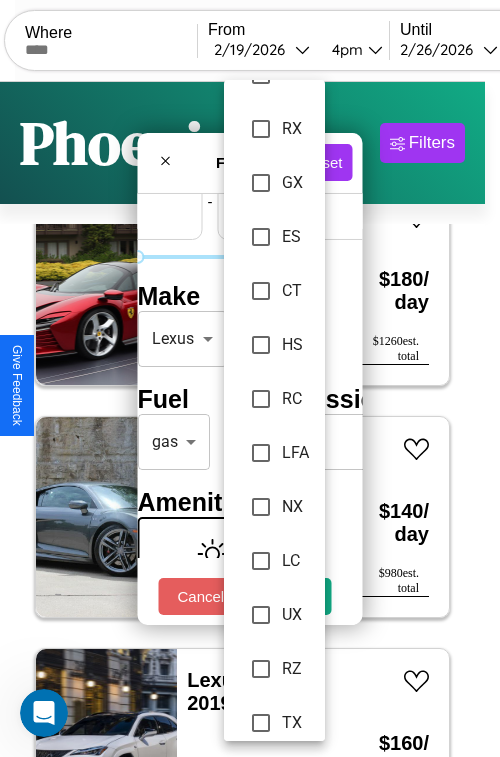 scroll, scrollTop: 321, scrollLeft: 0, axis: vertical 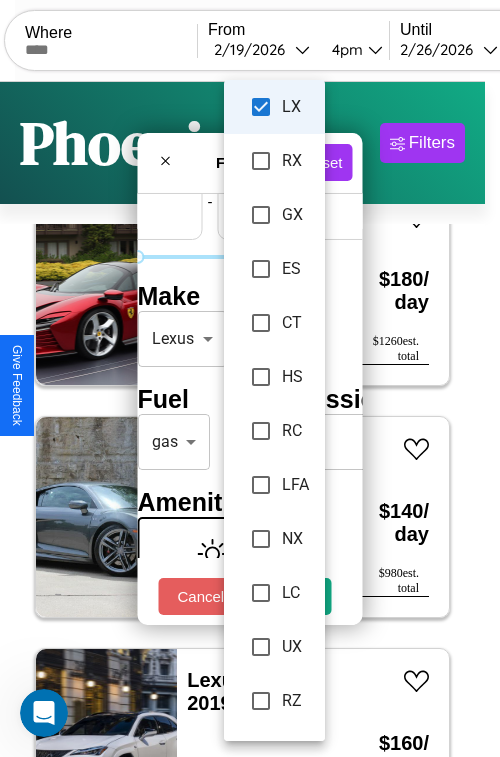 click on "LC" at bounding box center [295, 593] 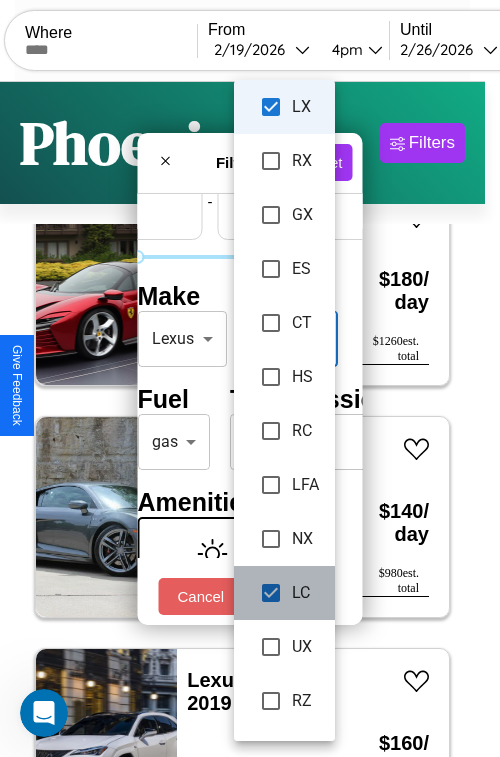 scroll, scrollTop: 15628, scrollLeft: 0, axis: vertical 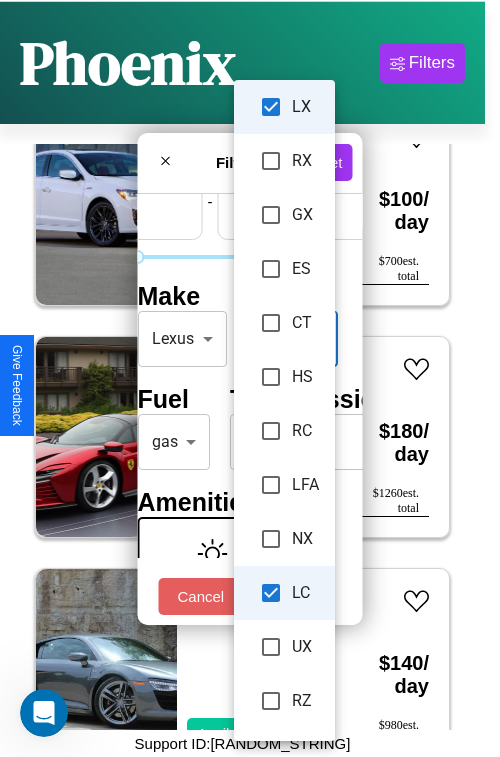 click at bounding box center (250, 378) 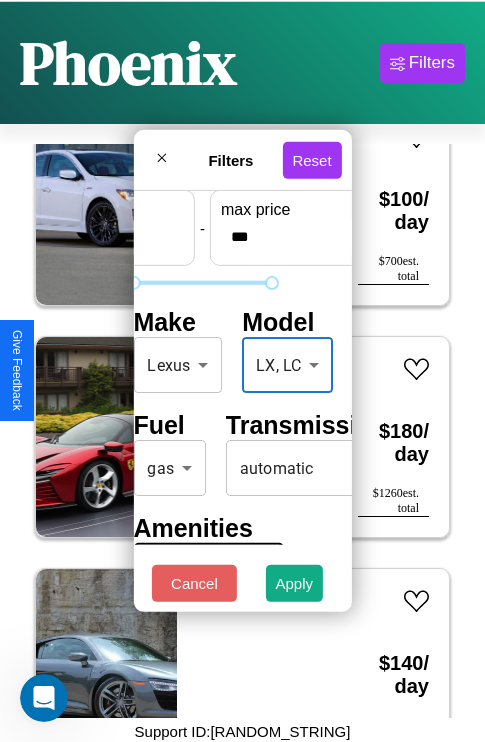 scroll, scrollTop: 95, scrollLeft: 0, axis: vertical 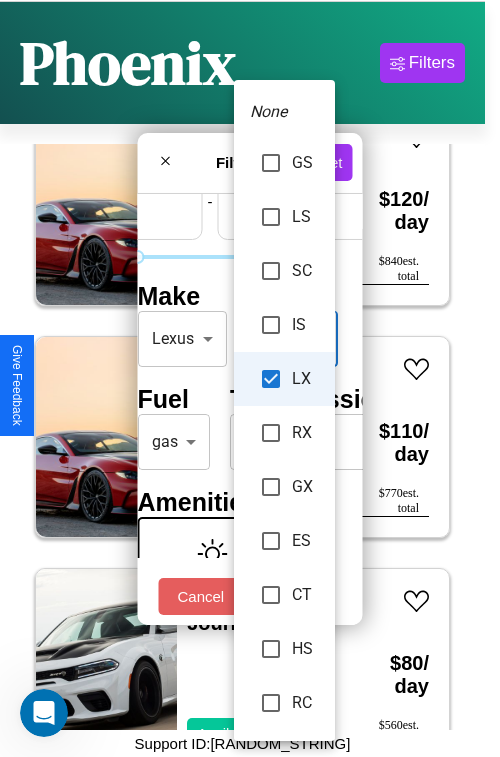 click on "RC" at bounding box center [284, 703] 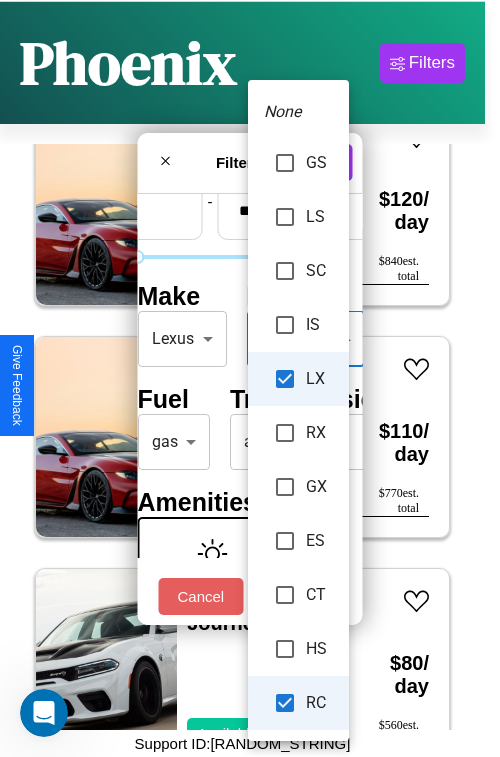 scroll, scrollTop: 321, scrollLeft: 0, axis: vertical 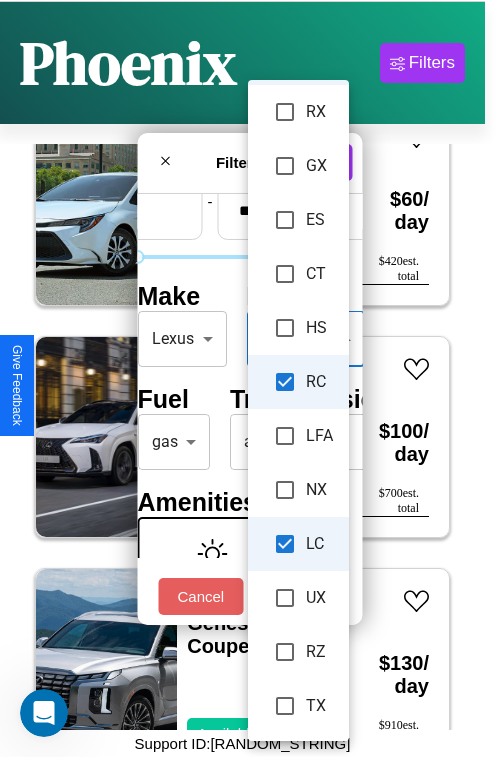 click at bounding box center (250, 378) 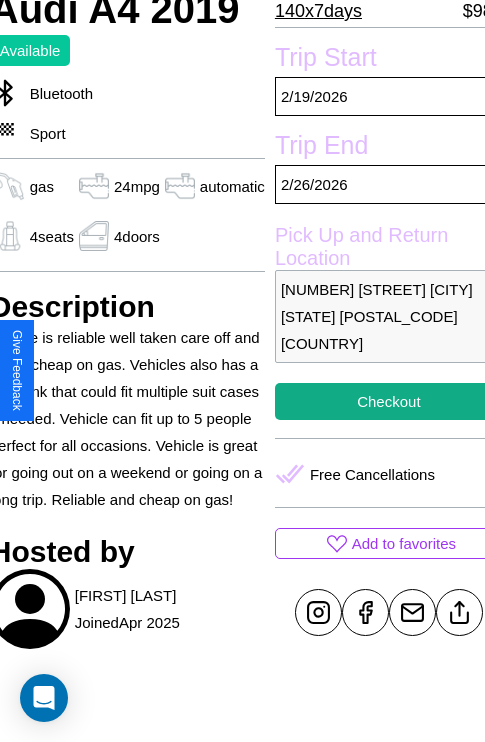 scroll, scrollTop: 458, scrollLeft: 84, axis: both 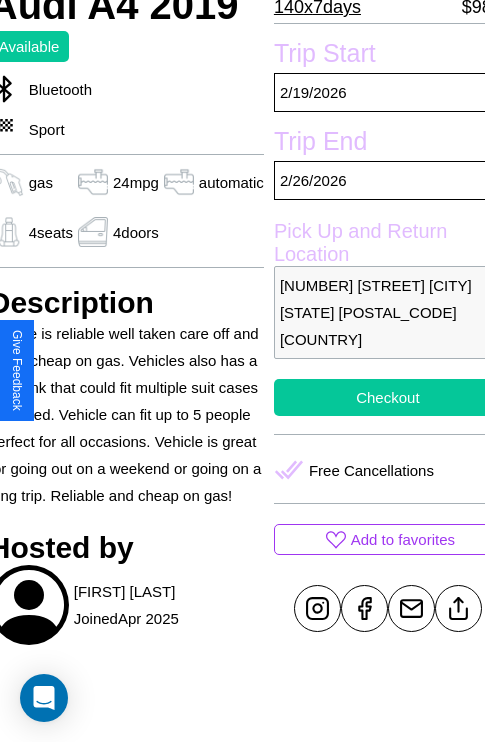 click on "Checkout" at bounding box center [388, 397] 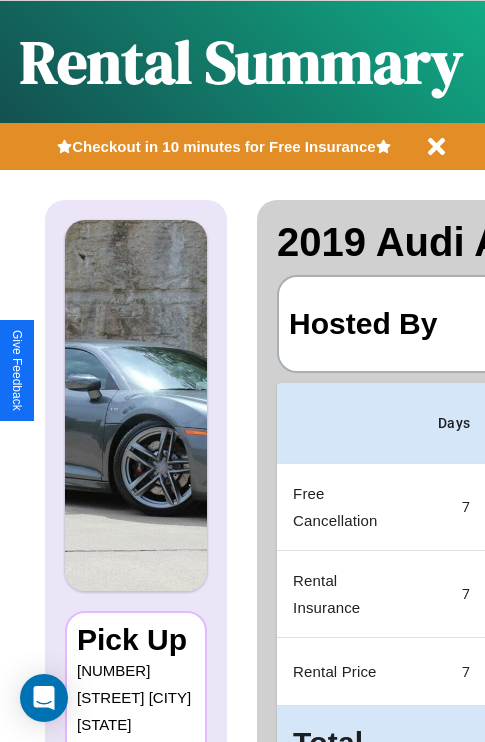 scroll, scrollTop: 0, scrollLeft: 378, axis: horizontal 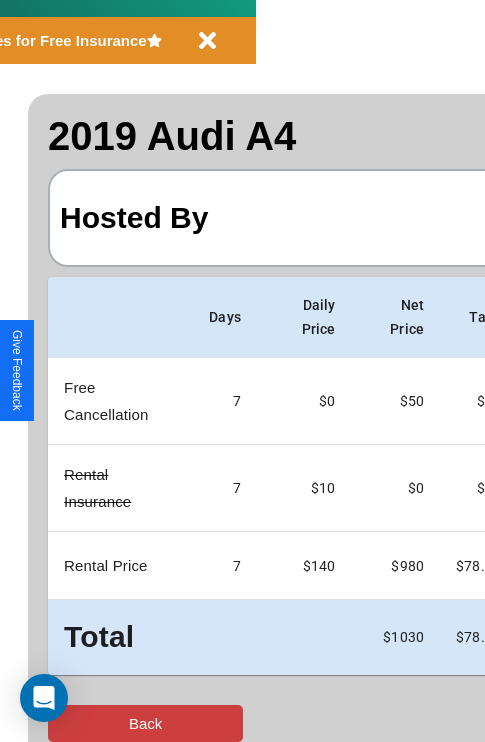 click on "Back" at bounding box center (145, 723) 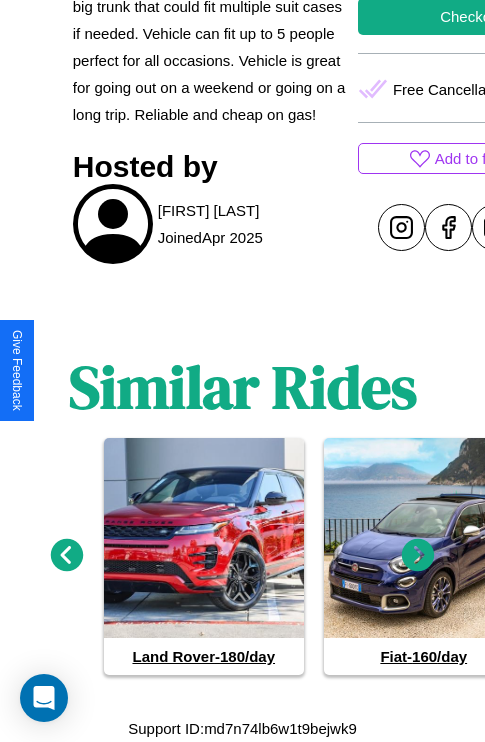 scroll, scrollTop: 850, scrollLeft: 0, axis: vertical 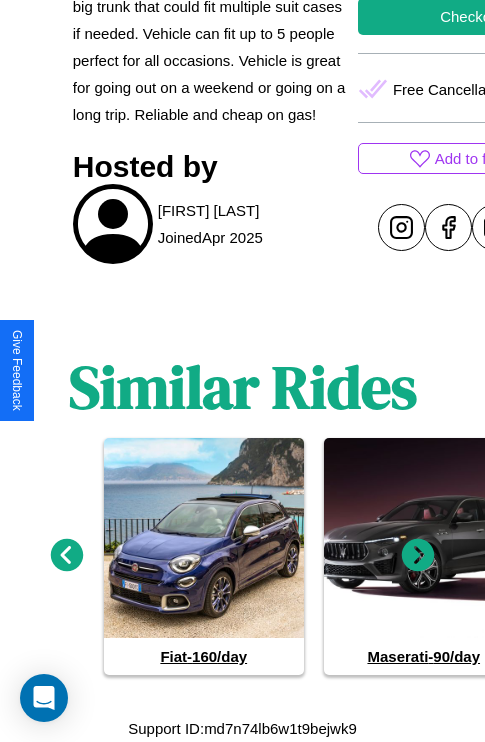 click 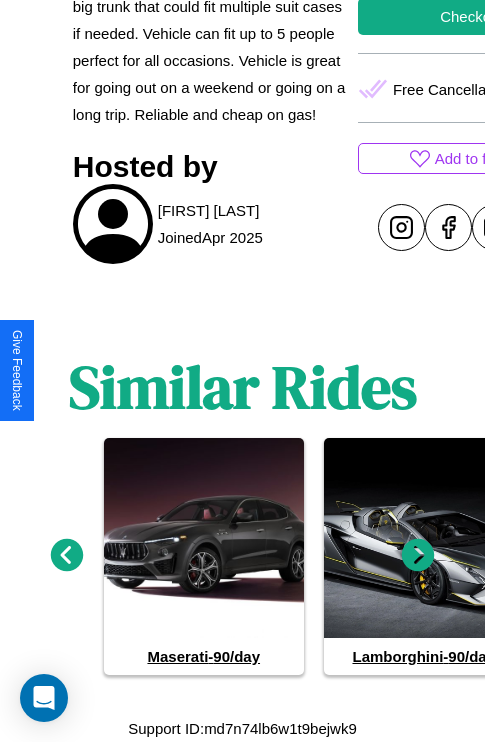 click 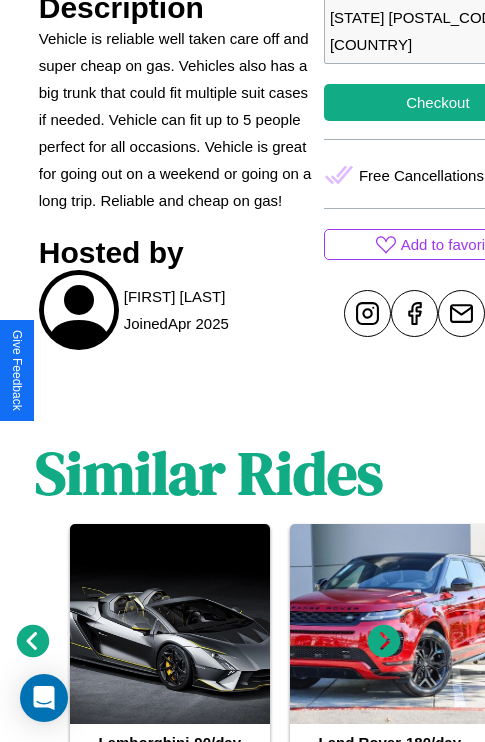 scroll, scrollTop: 669, scrollLeft: 64, axis: both 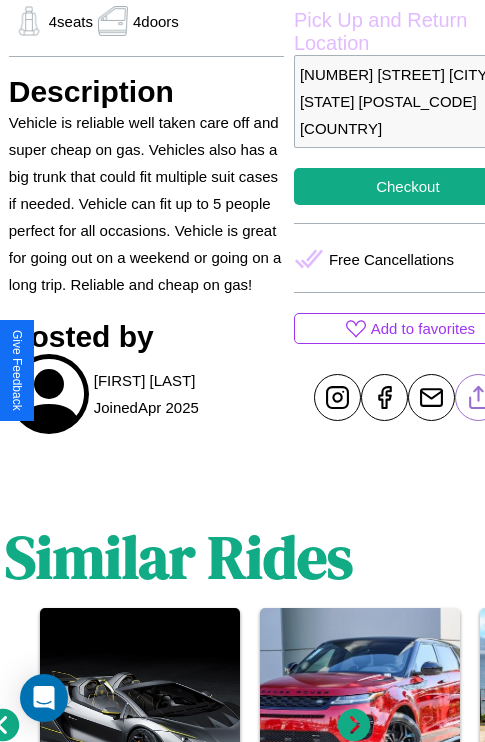 click 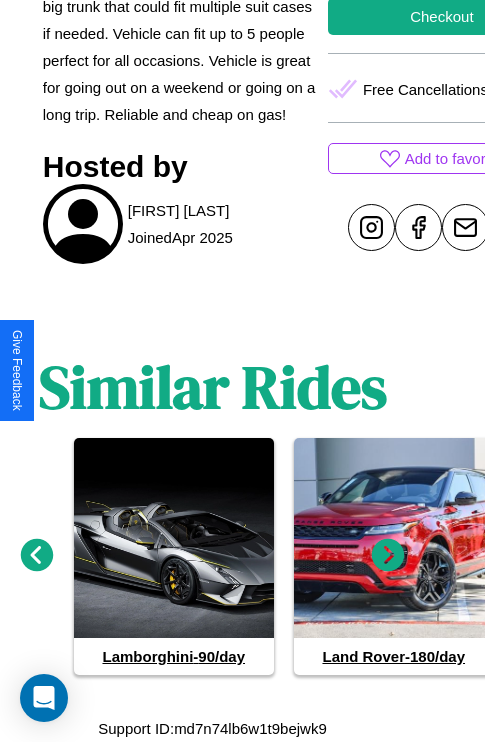 click 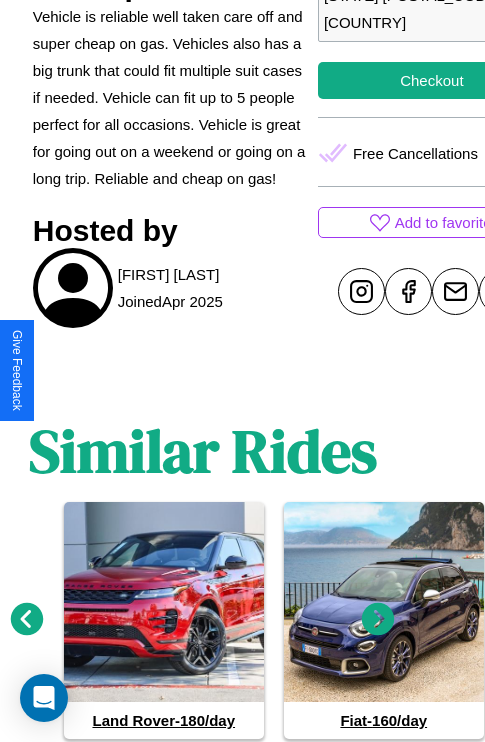 scroll, scrollTop: 458, scrollLeft: 84, axis: both 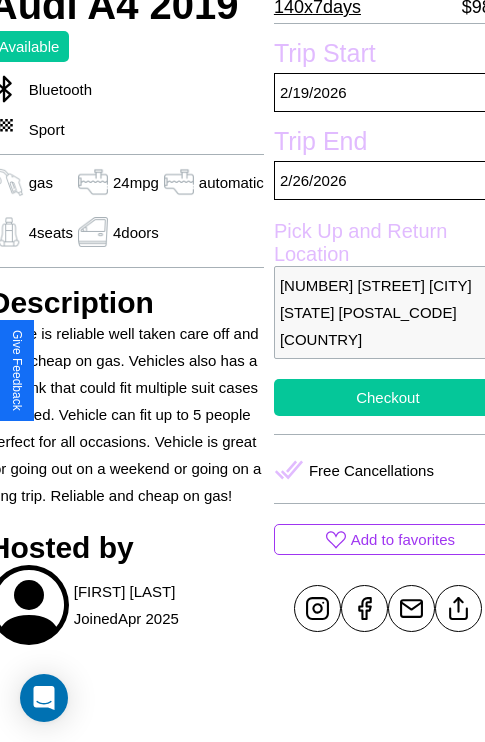 click on "Checkout" at bounding box center [388, 397] 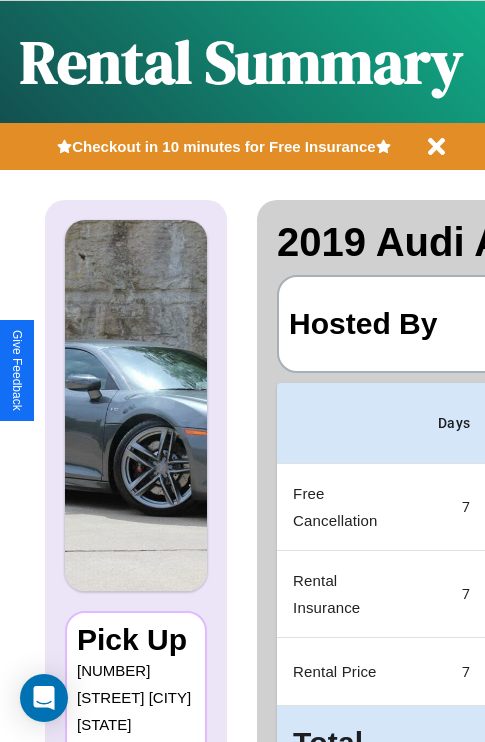 scroll, scrollTop: 0, scrollLeft: 378, axis: horizontal 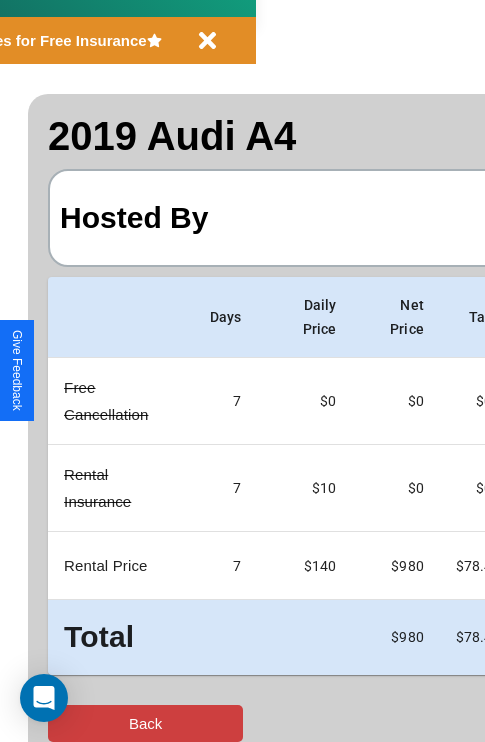 click on "Back" at bounding box center [145, 723] 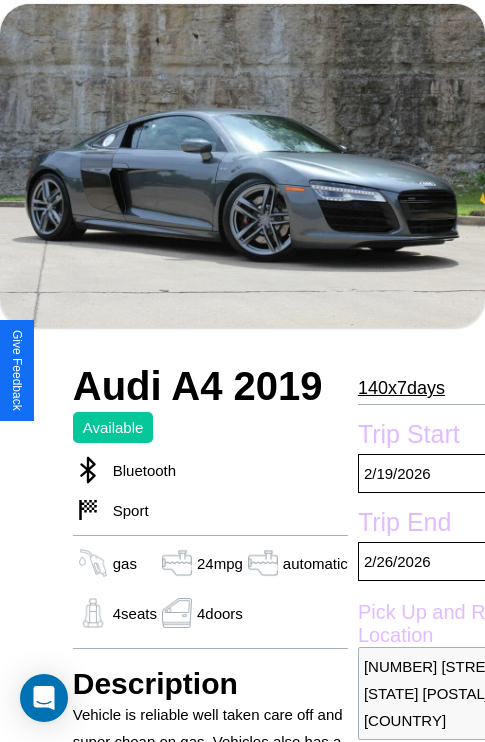 scroll, scrollTop: 91, scrollLeft: 0, axis: vertical 